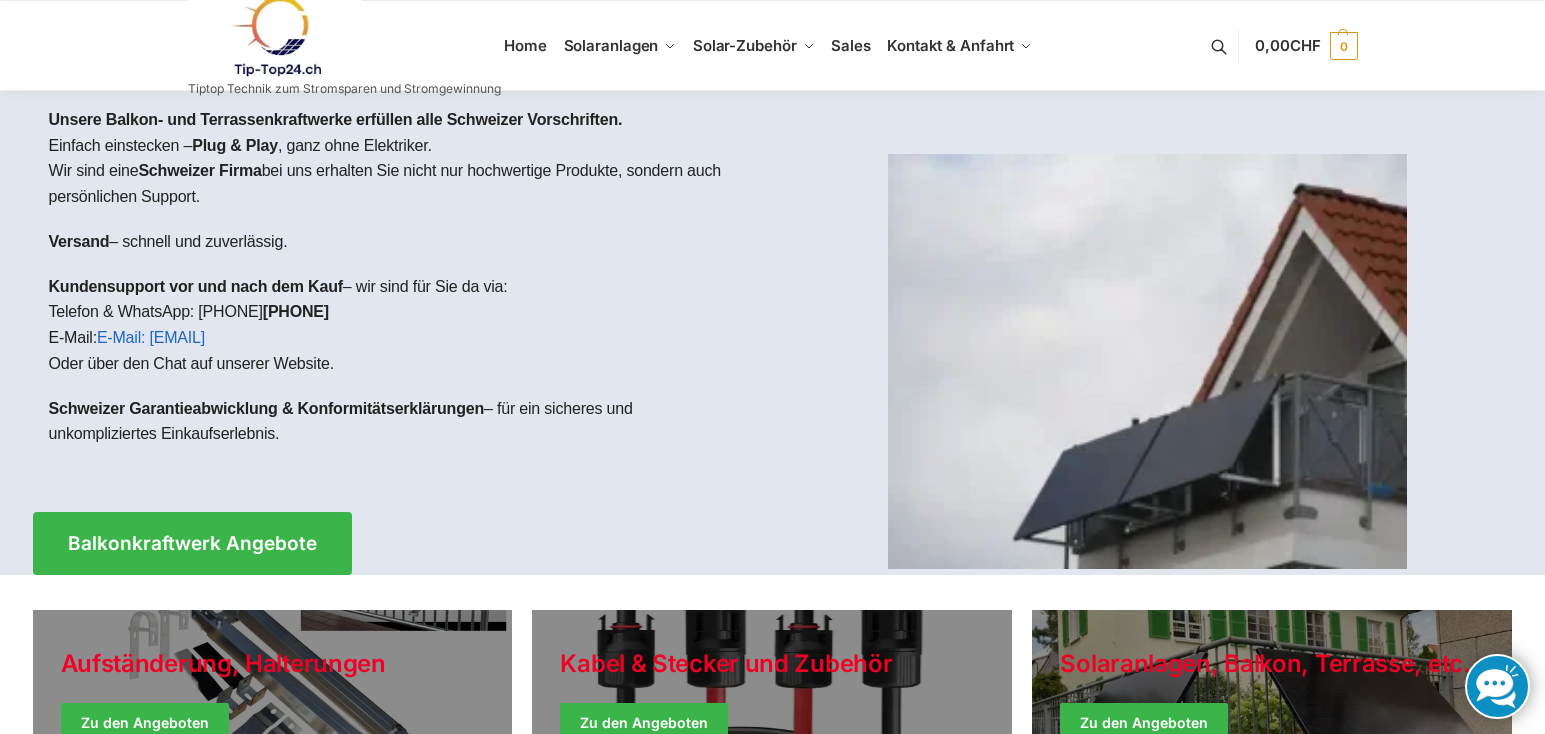 scroll, scrollTop: 0, scrollLeft: 0, axis: both 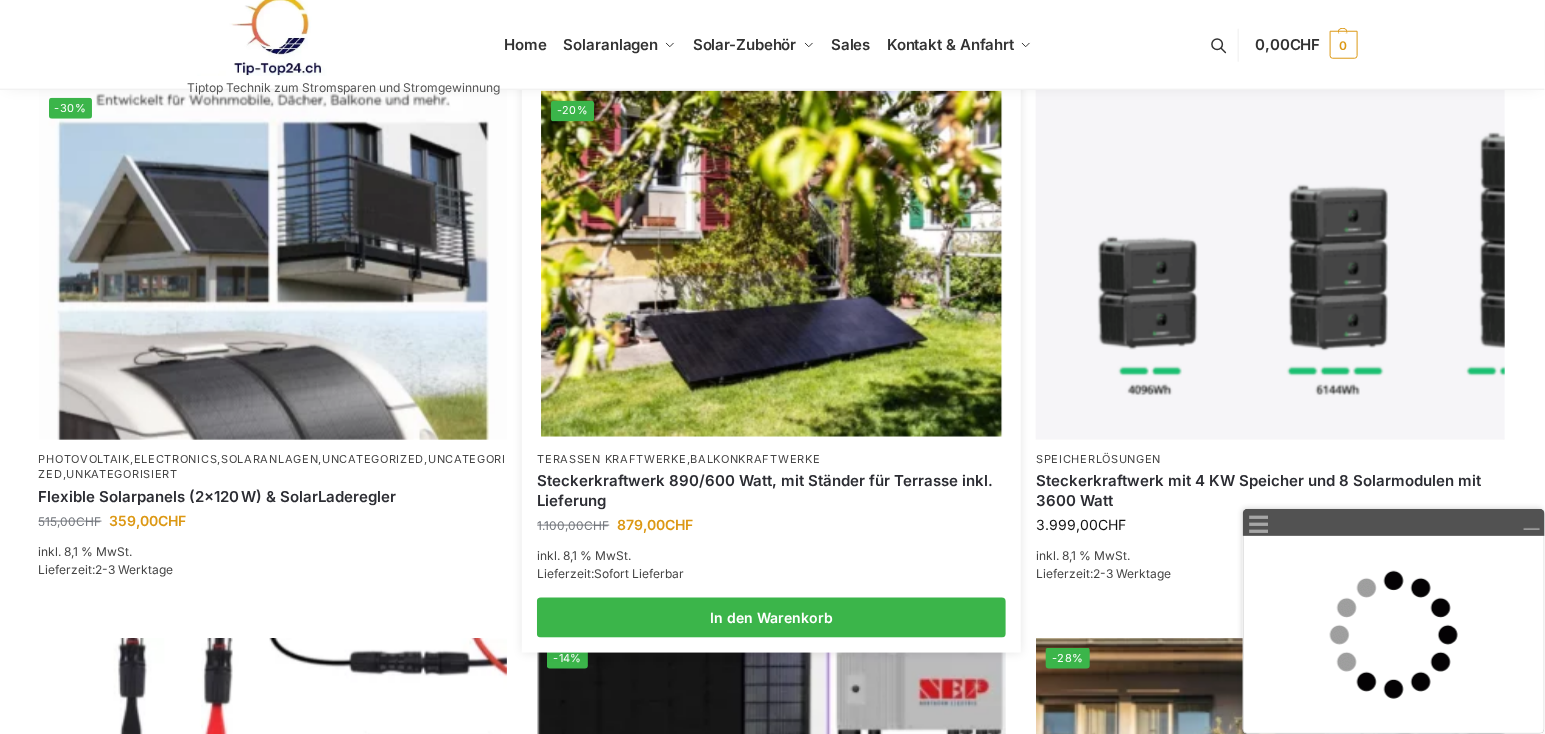 click on "Steckerkraftwerk 890/600 Watt, mit Ständer für Terrasse inkl. Lieferung" at bounding box center [771, 490] 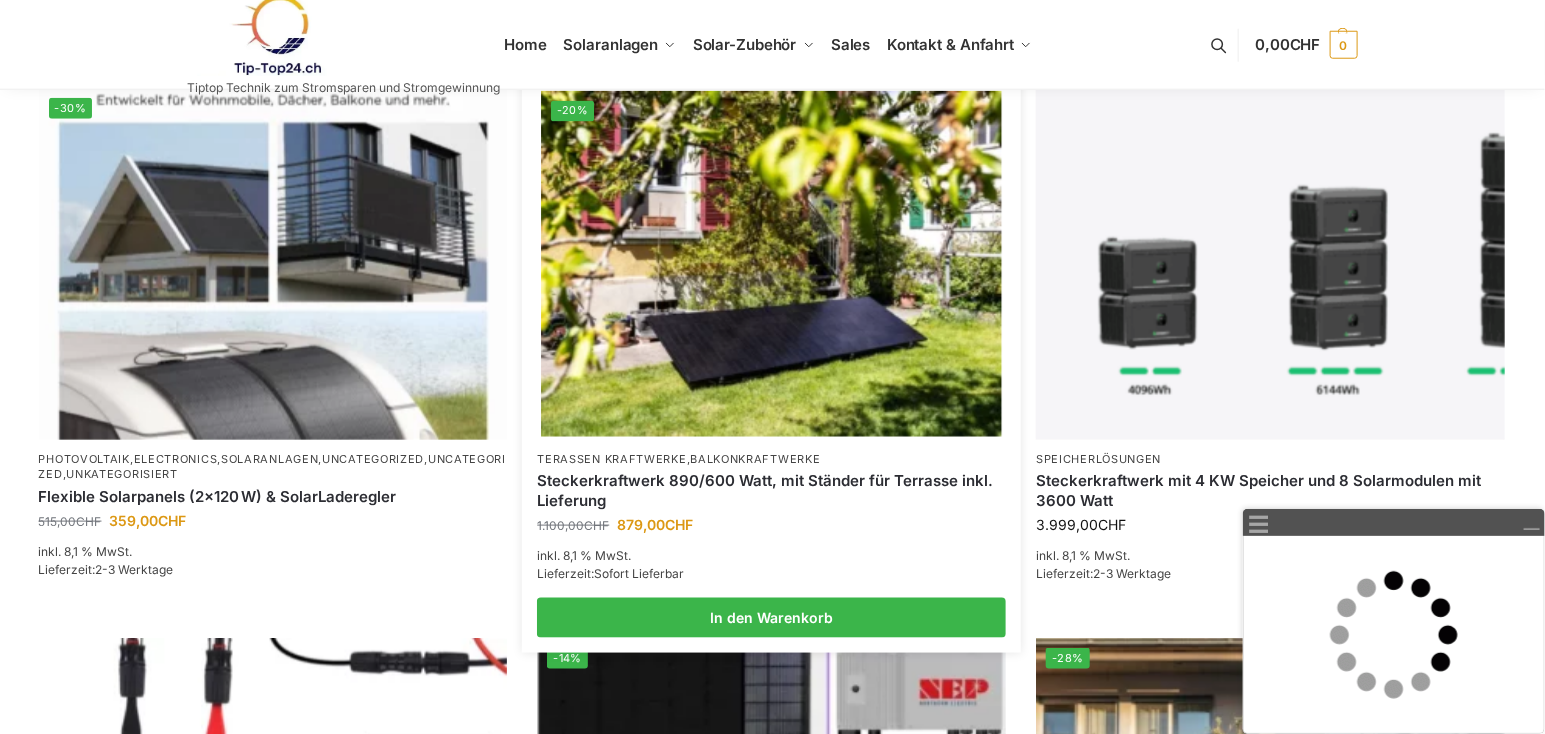 click on "Balkonkraftwerke" at bounding box center (755, 459) 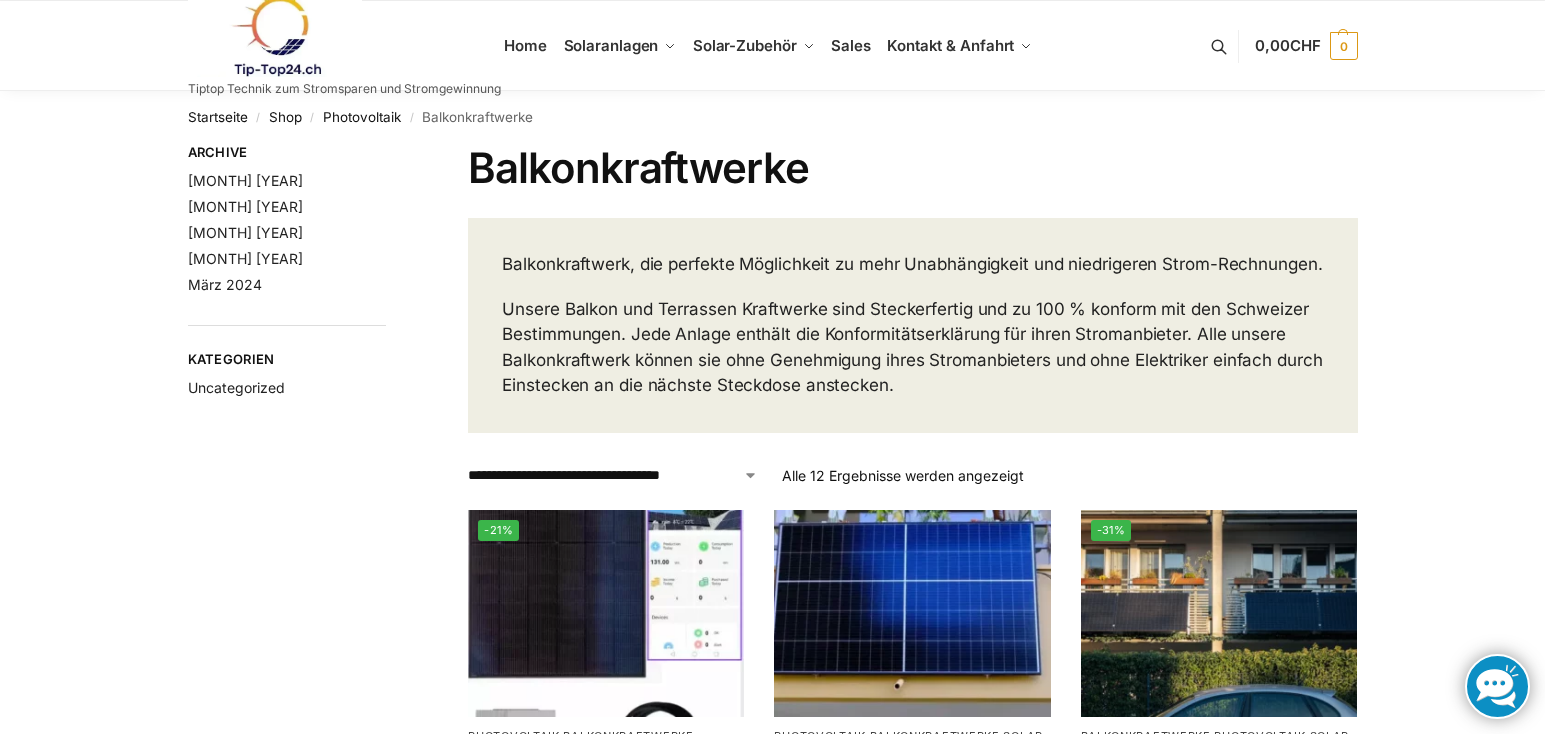scroll, scrollTop: 0, scrollLeft: 0, axis: both 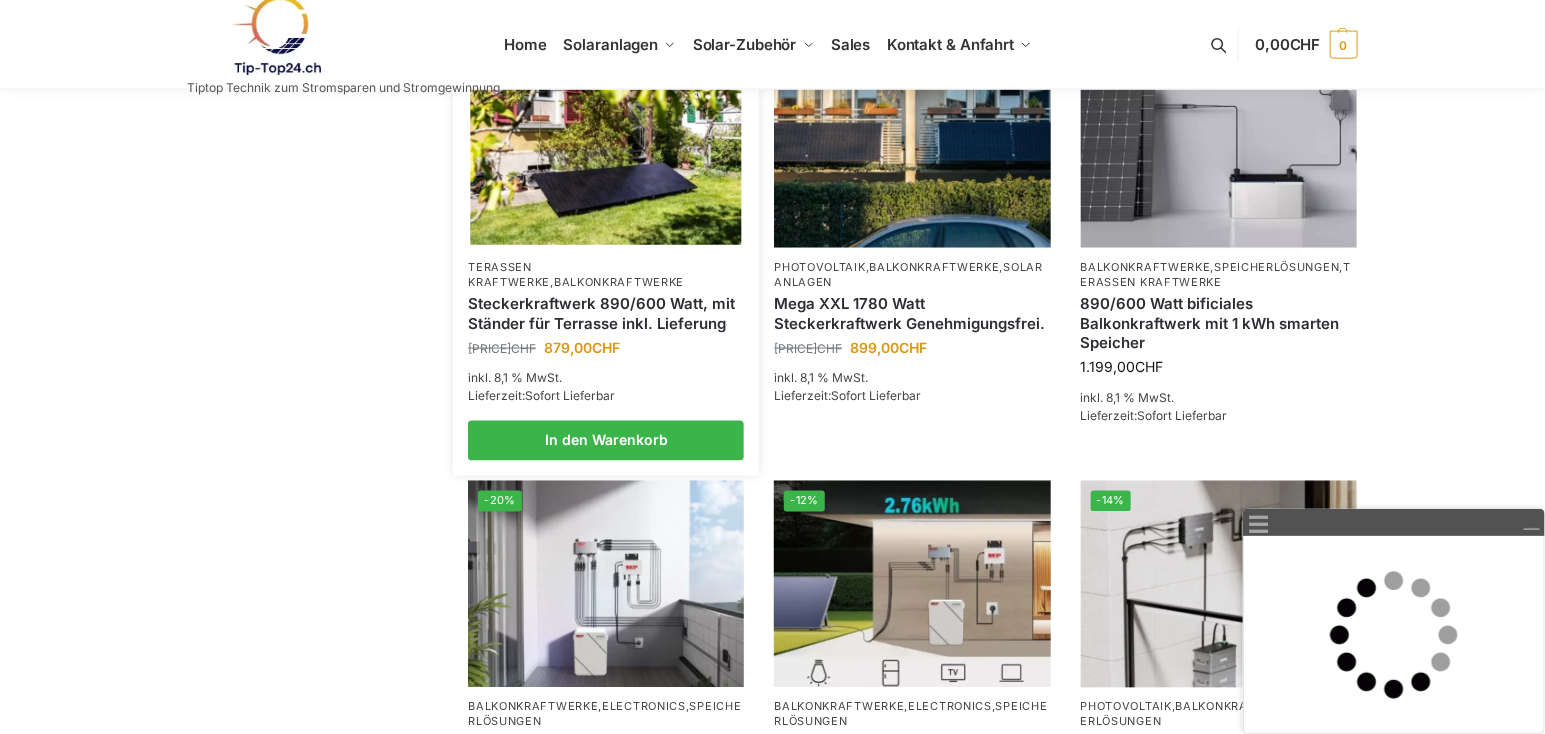 click on "Steckerkraftwerk 890/600 Watt, mit Ständer für Terrasse inkl. Lieferung" at bounding box center (606, 313) 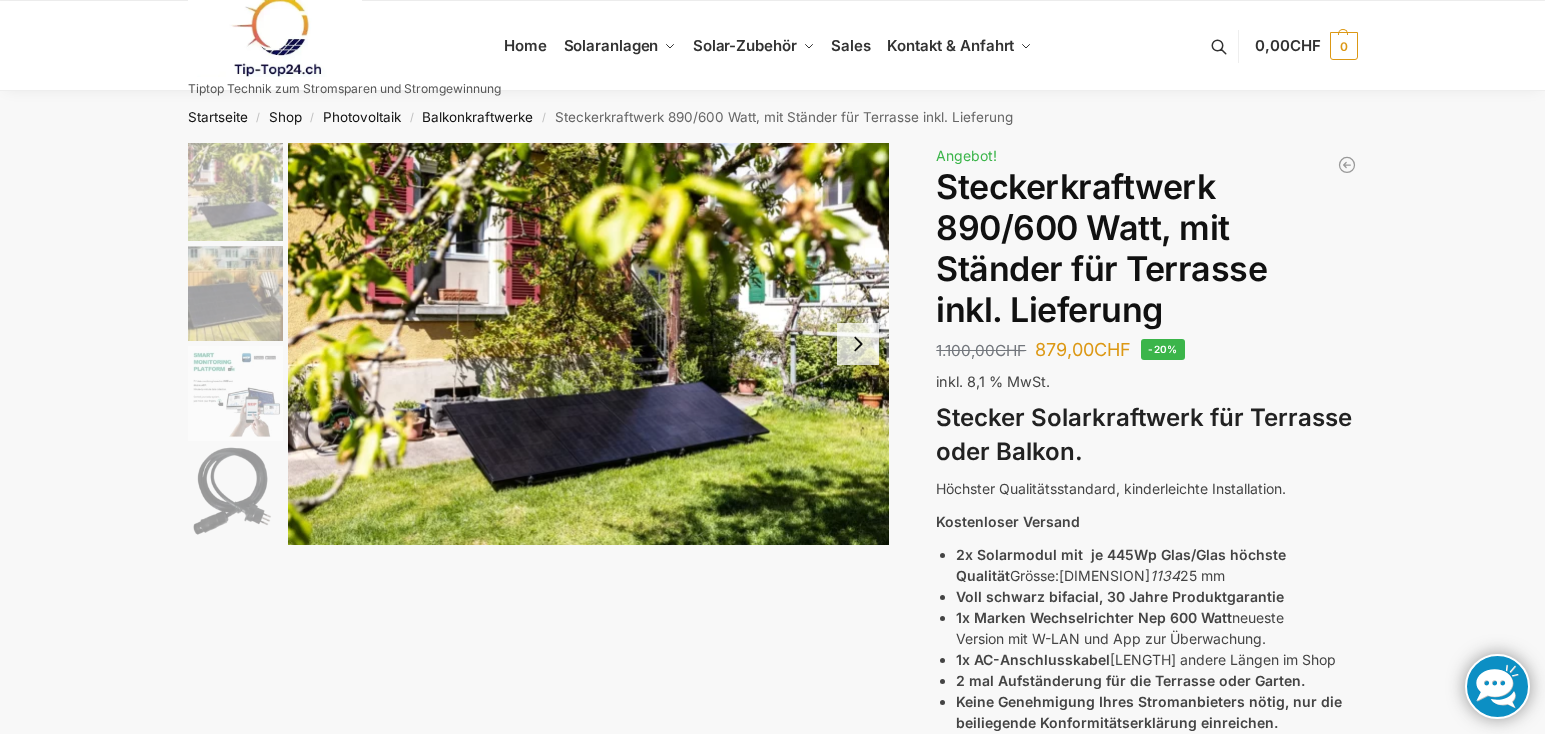 scroll, scrollTop: 0, scrollLeft: 0, axis: both 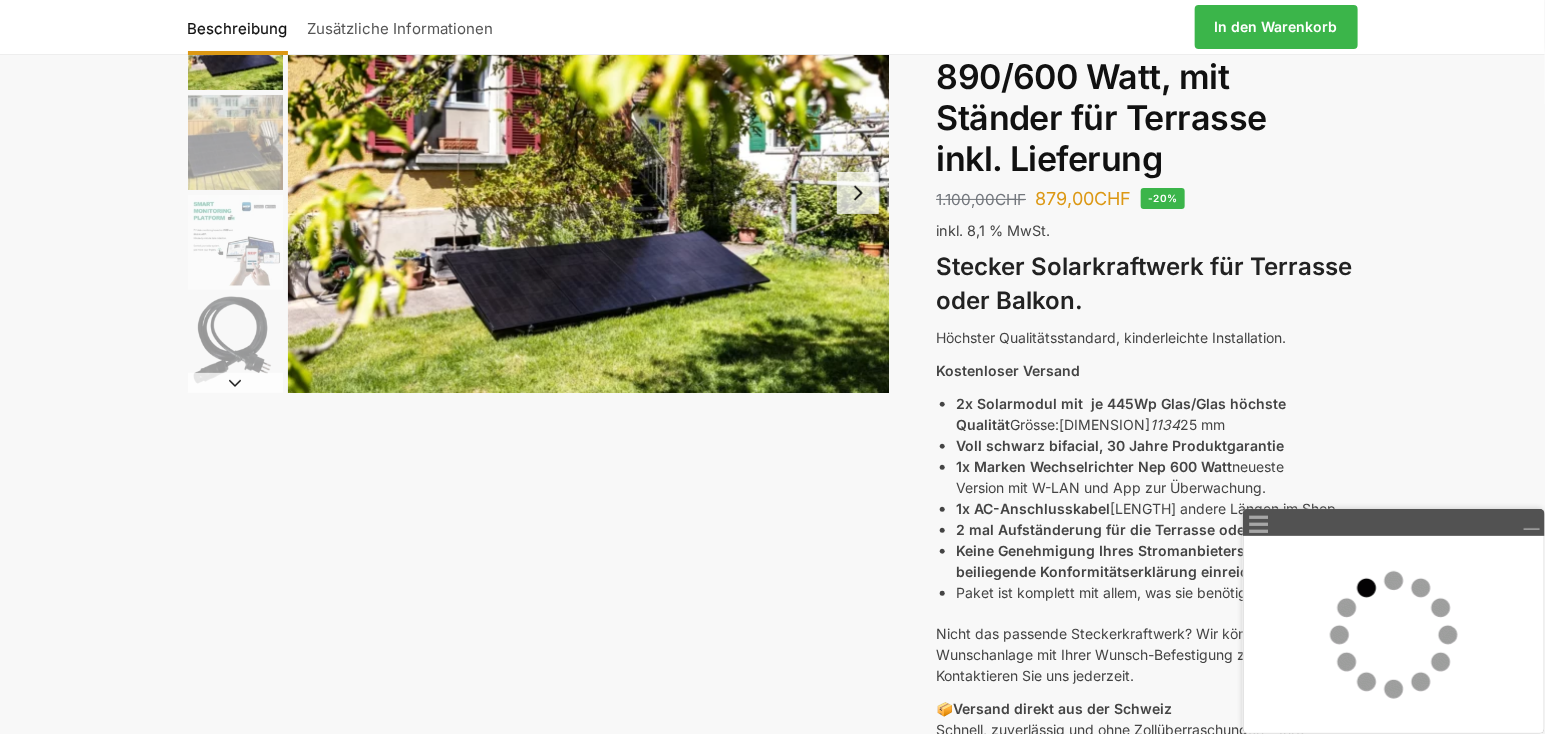 click on "Beschreibung
Zusätzliche Informationen
1.100,00  CHF   Ursprünglicher Preis war: 1.100,00 CHF 879,00  CHF Aktueller Preis ist: 879,00 CHF.
In den Warenkorb
Balkonkraftwerk 890/600 Watt bificial Glas/Glas
700,00  CHF   Ursprünglicher Preis war: 700,00 CHF 599,00  CHF Aktueller Preis ist: 599,00 CHF.
Angebot! Steckerkraftwerk 890/600 Watt, mit Ständer für Terrasse inkl. Lieferung 1.100,00  CHF   Ursprünglicher Preis war: 1.100,00 CHF 879,00  CHF Aktueller Preis ist: 879,00 CHF.
-20%
inkl. 8,1 % MwSt. Stecker Solarkraftwerk für Terrasse oder Balkon. Höchster Qualitätsstandard, kinderleichte Installation. Kostenloser Versand 2x Solarmodul mit  je 445Wp Glas/Glas höchste Qualität   Grösse:  1786  1134  25 mm Voll schwarz bifacial,    30 Jahre Produktgarantie  1x Marken Wechselrichter Nep 600 Watt 📦  📞" at bounding box center [772, 2151] 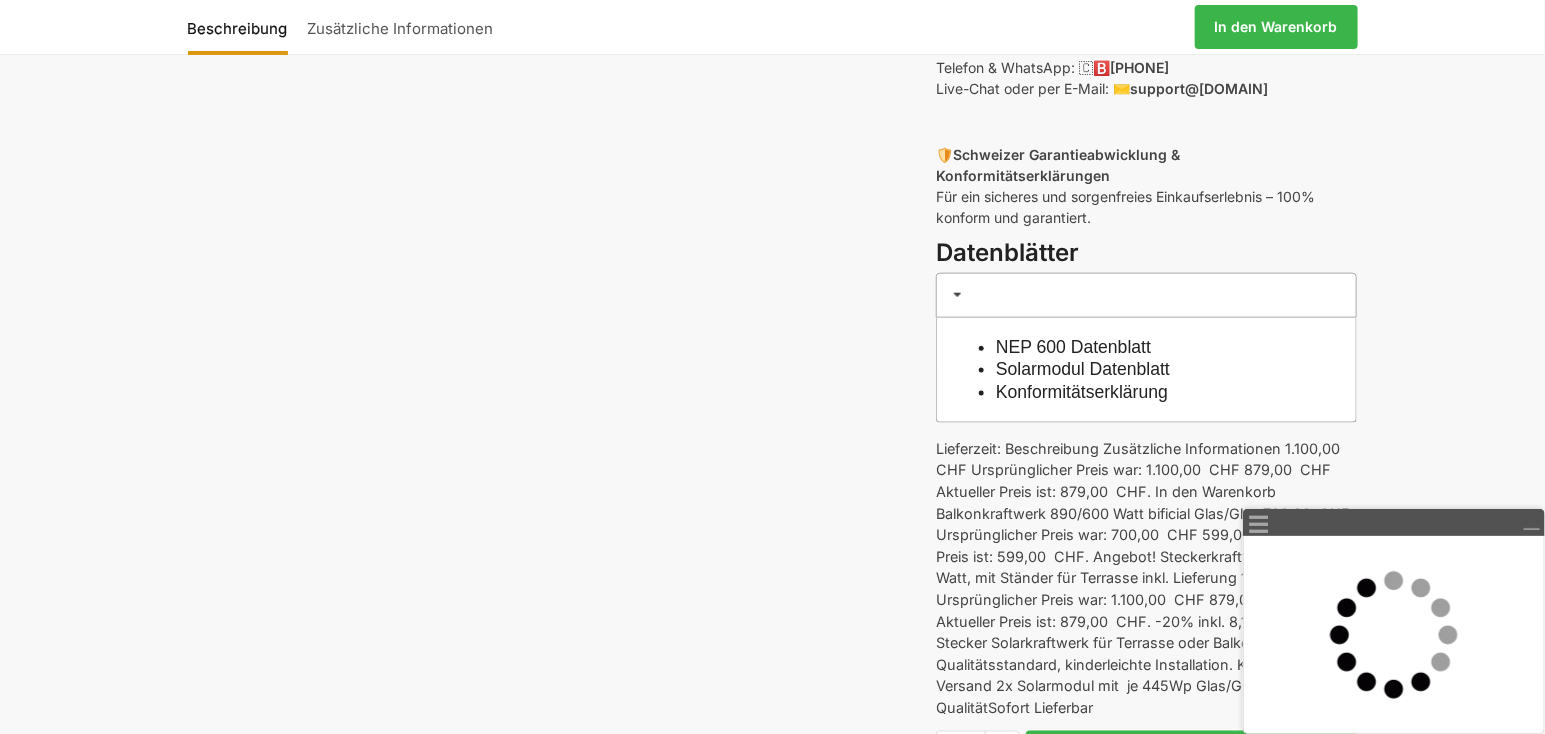 scroll, scrollTop: 969, scrollLeft: 0, axis: vertical 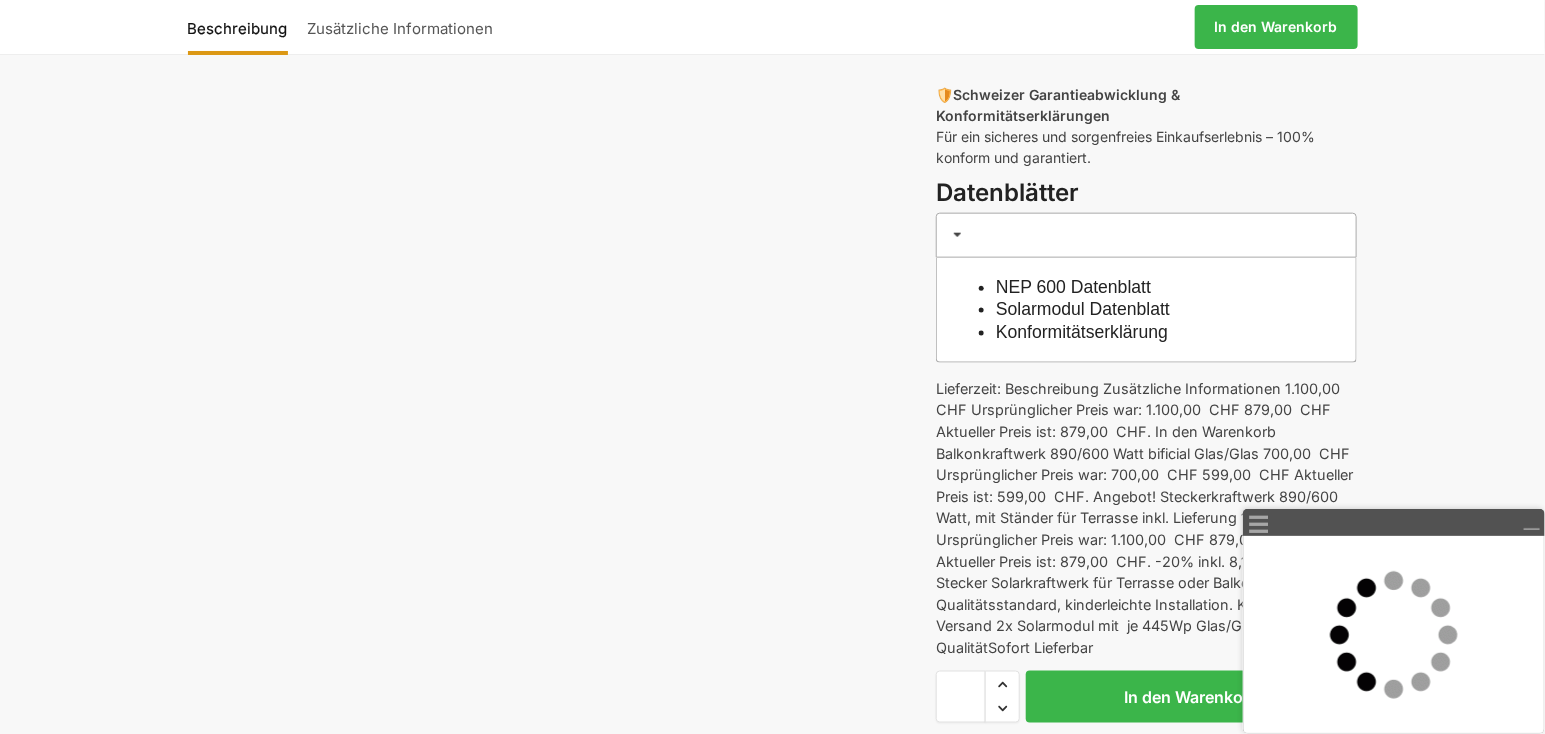 click on "Konformitätserklärung" at bounding box center (1082, 332) 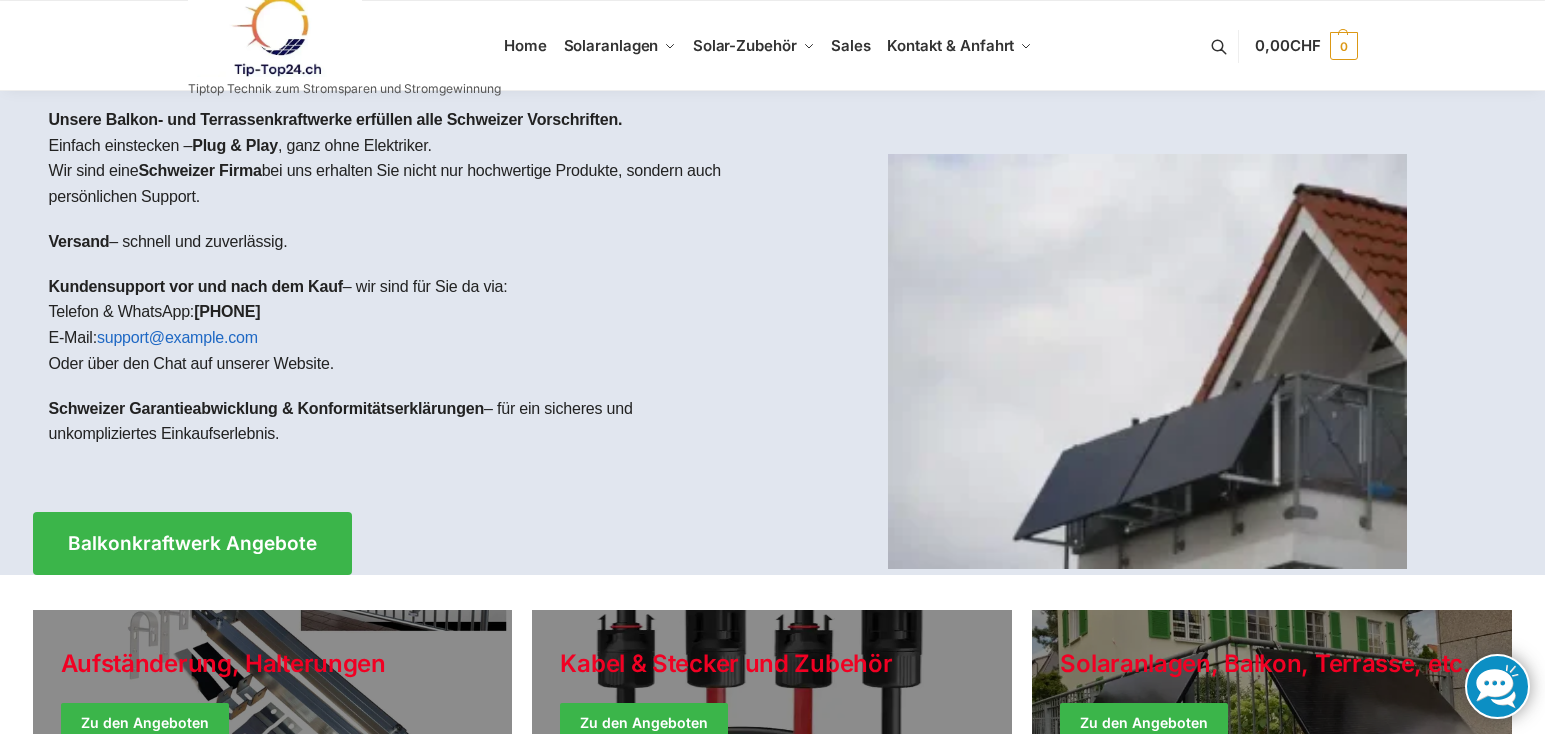 scroll, scrollTop: 0, scrollLeft: 0, axis: both 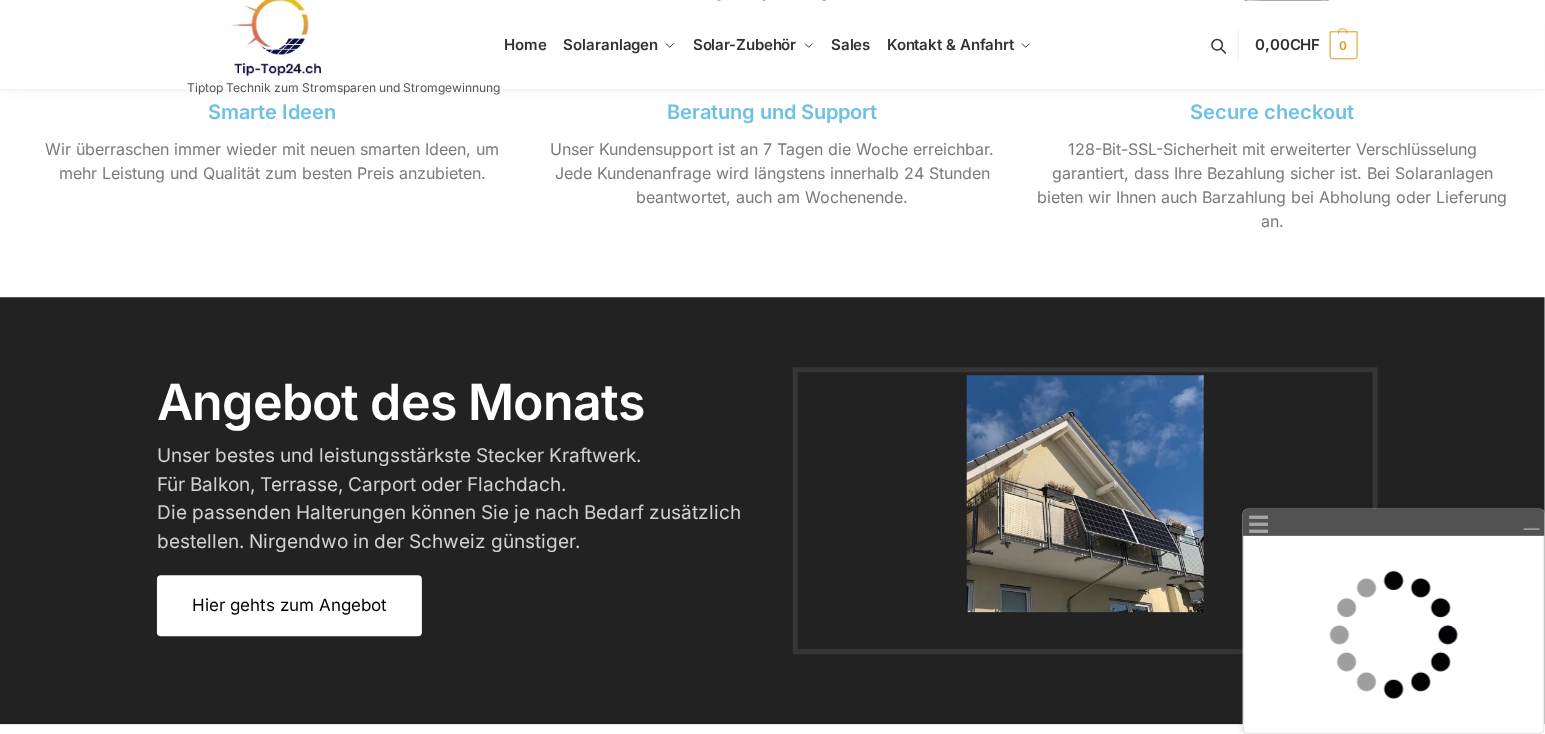 click on "Hier gehts zum Angebot" at bounding box center [289, 605] 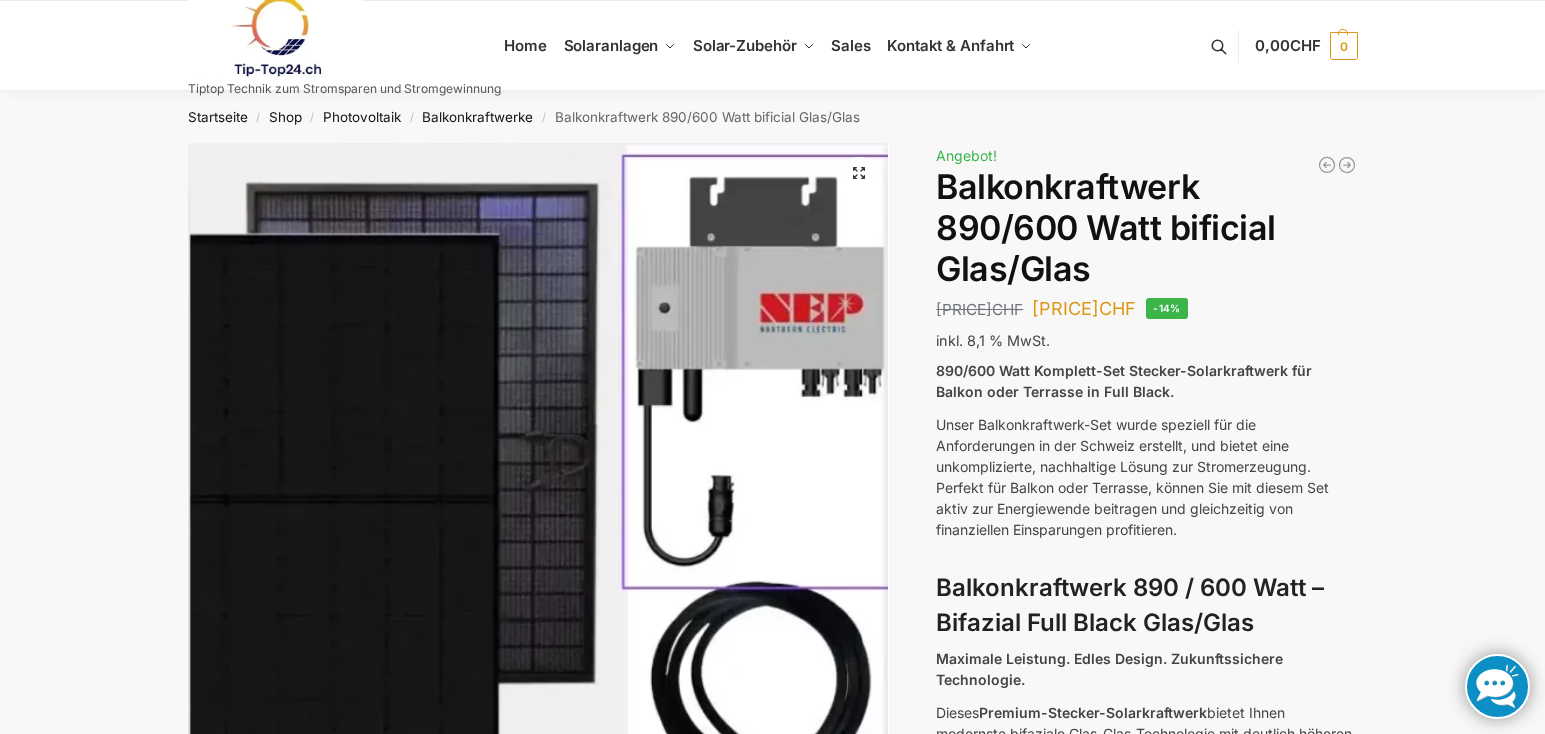 scroll, scrollTop: 0, scrollLeft: 0, axis: both 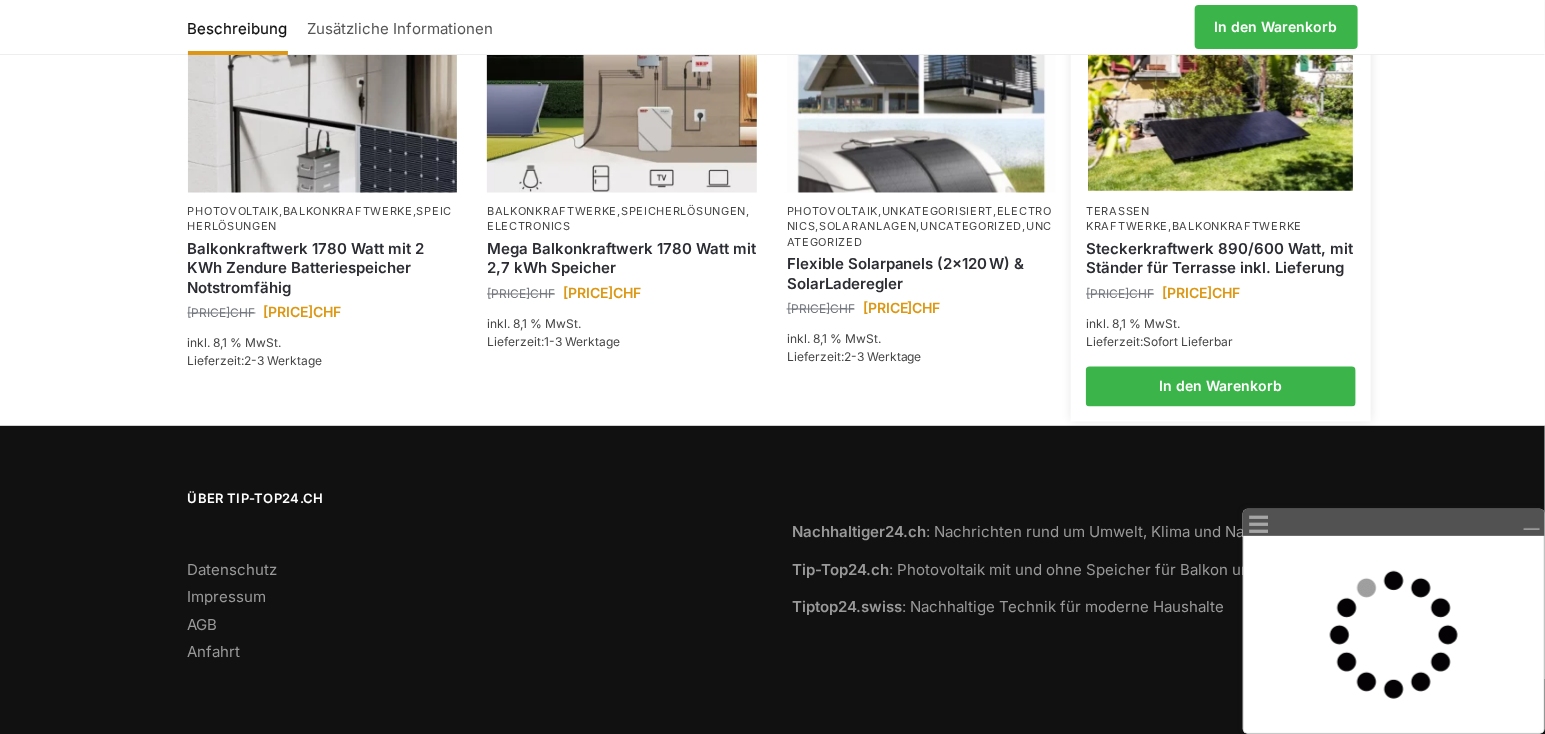 click on "Steckerkraftwerk 890/600 Watt, mit Ständer für Terrasse inkl. Lieferung" at bounding box center [1221, 259] 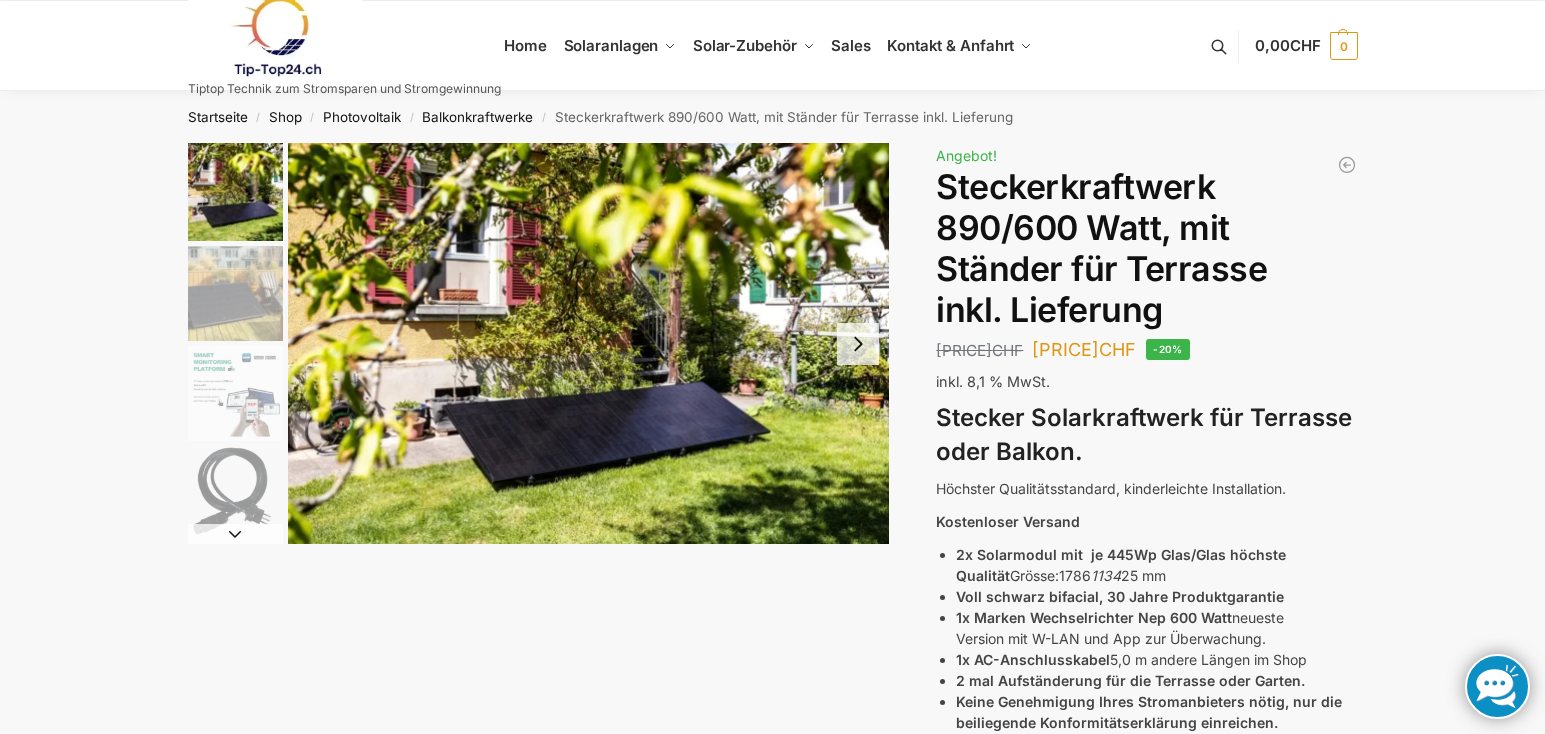 scroll, scrollTop: 0, scrollLeft: 0, axis: both 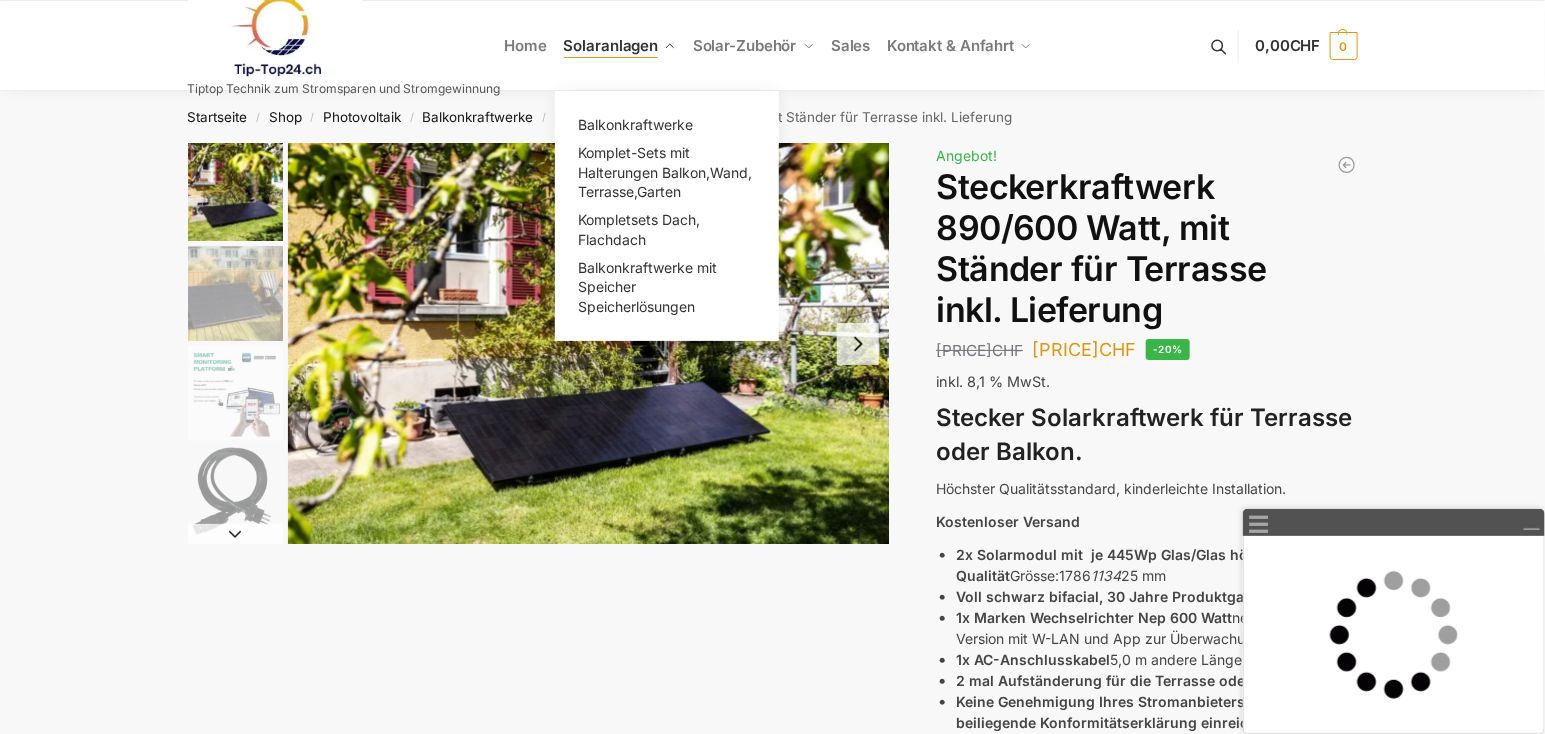 click on "Solaranlagen" at bounding box center (619, 46) 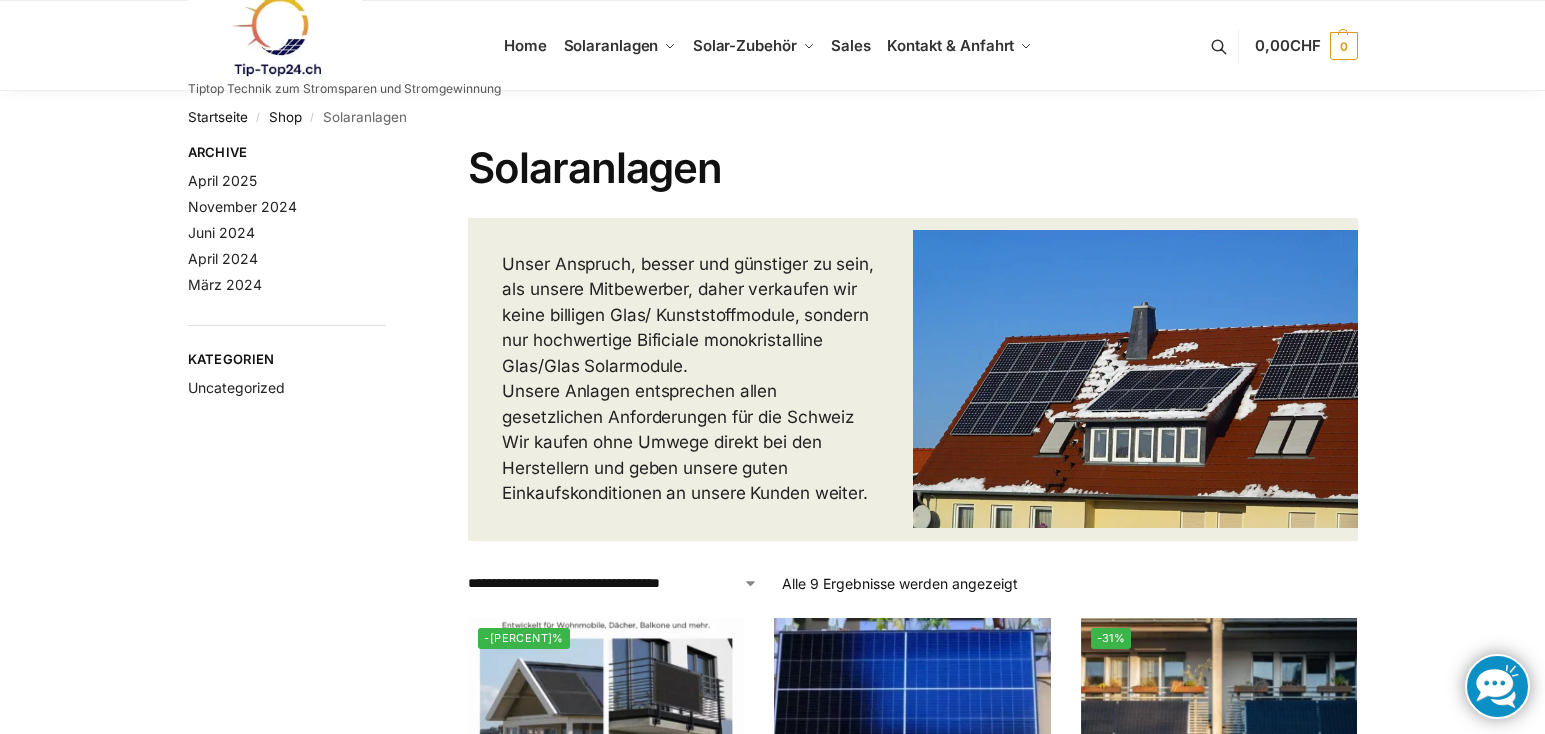 scroll, scrollTop: 0, scrollLeft: 0, axis: both 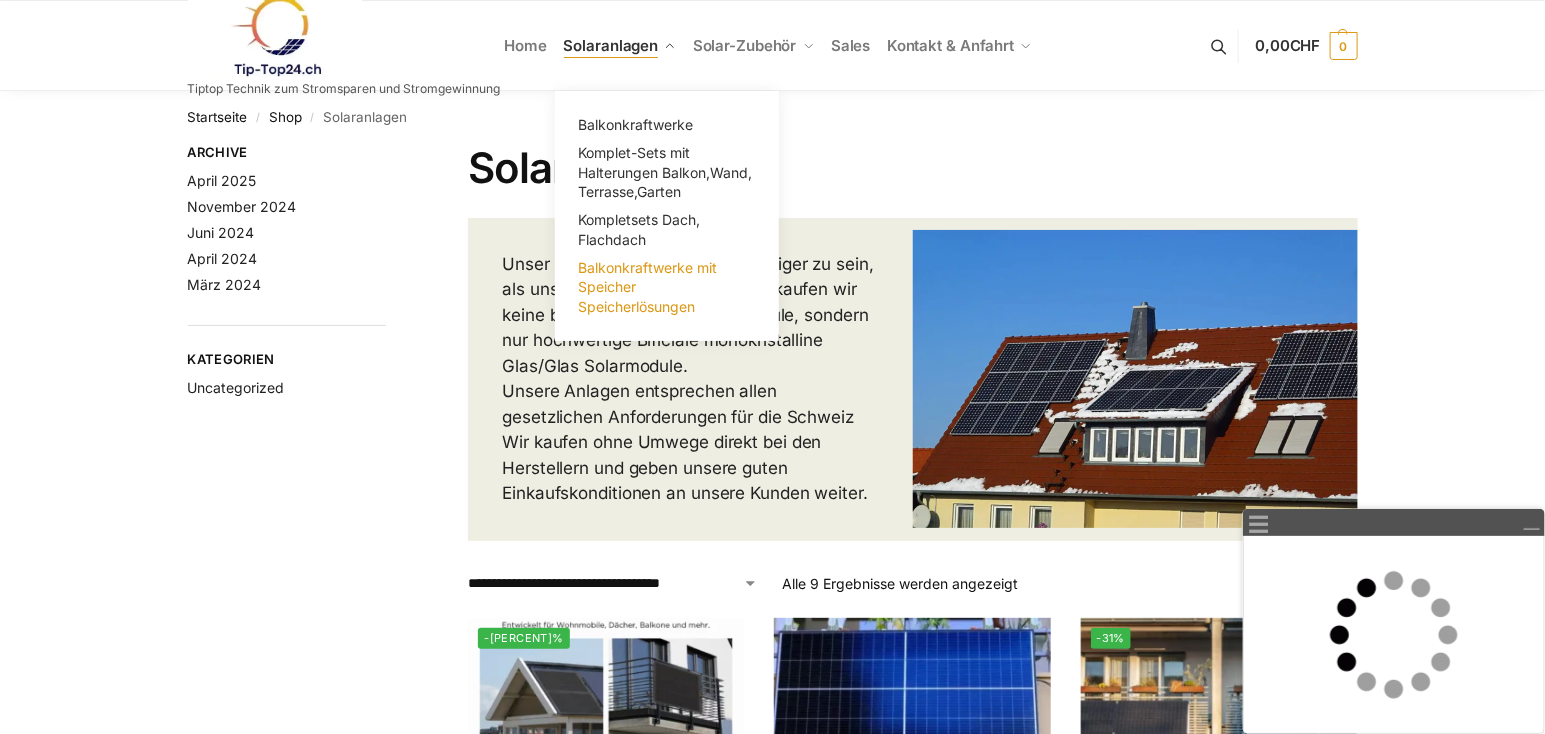 click on "Balkonkraftwerke mit Speicher Speicherlösungen" at bounding box center [647, 287] 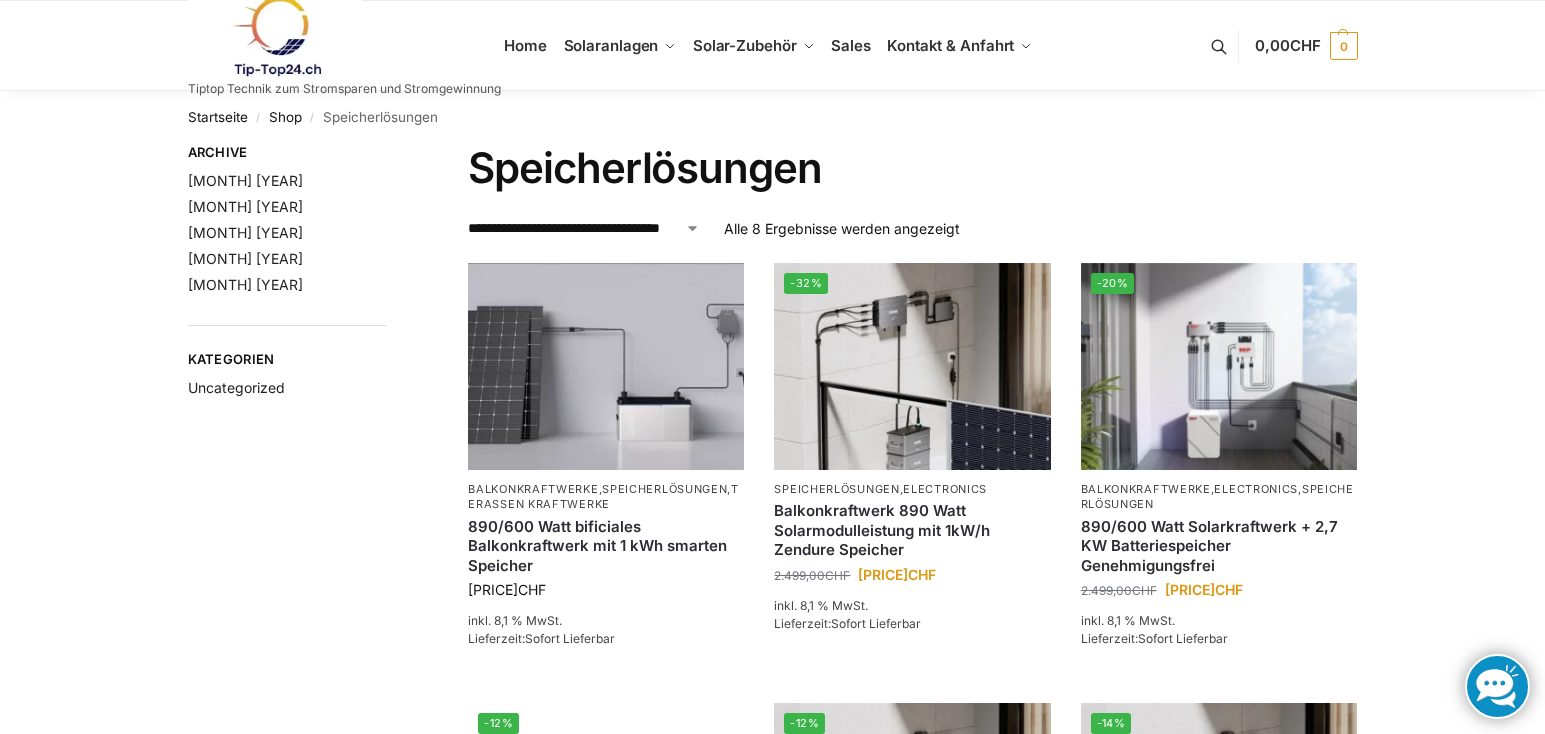 scroll, scrollTop: 0, scrollLeft: 0, axis: both 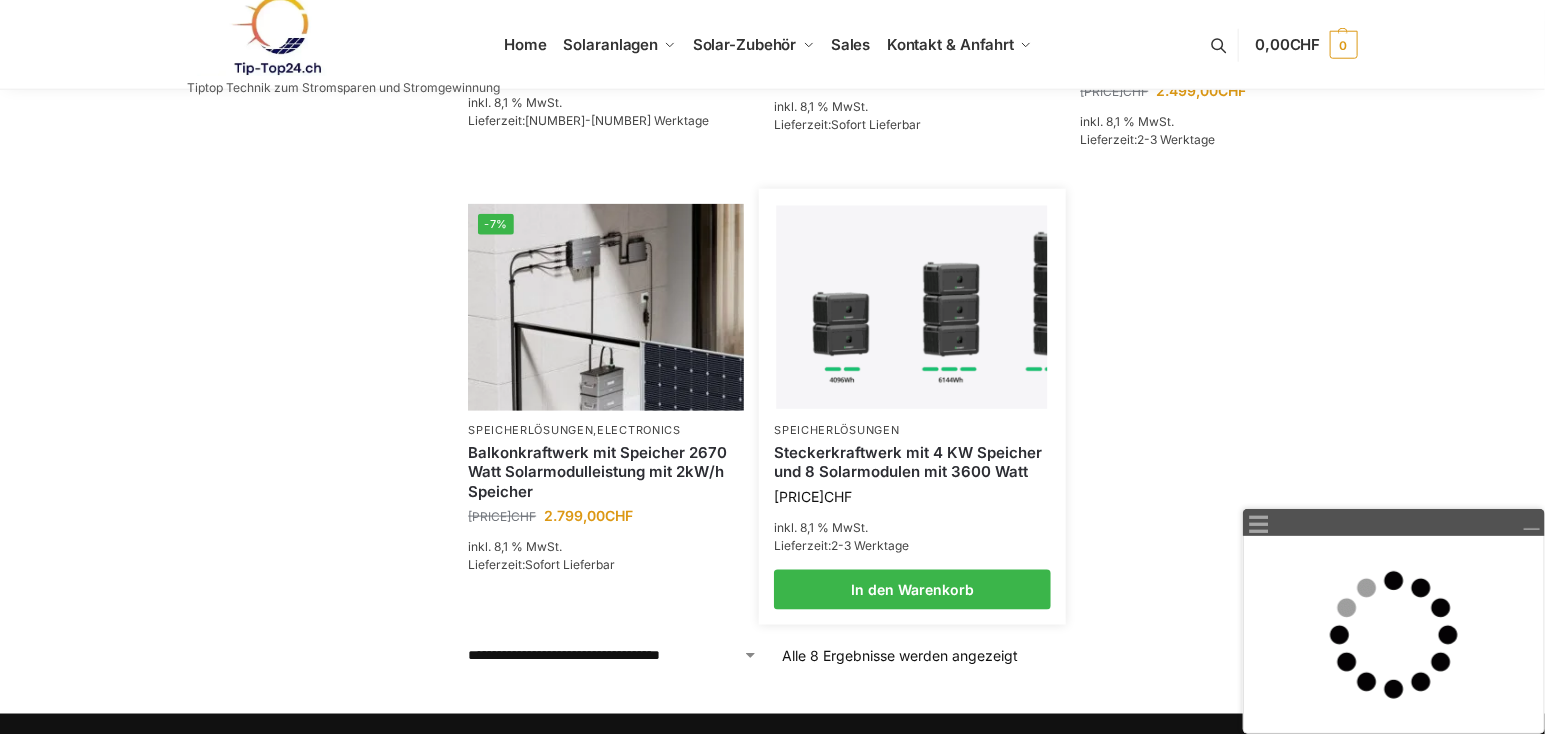 click on "Steckerkraftwerk mit 4 KW Speicher und 8 Solarmodulen mit 3600 Watt" at bounding box center (912, 462) 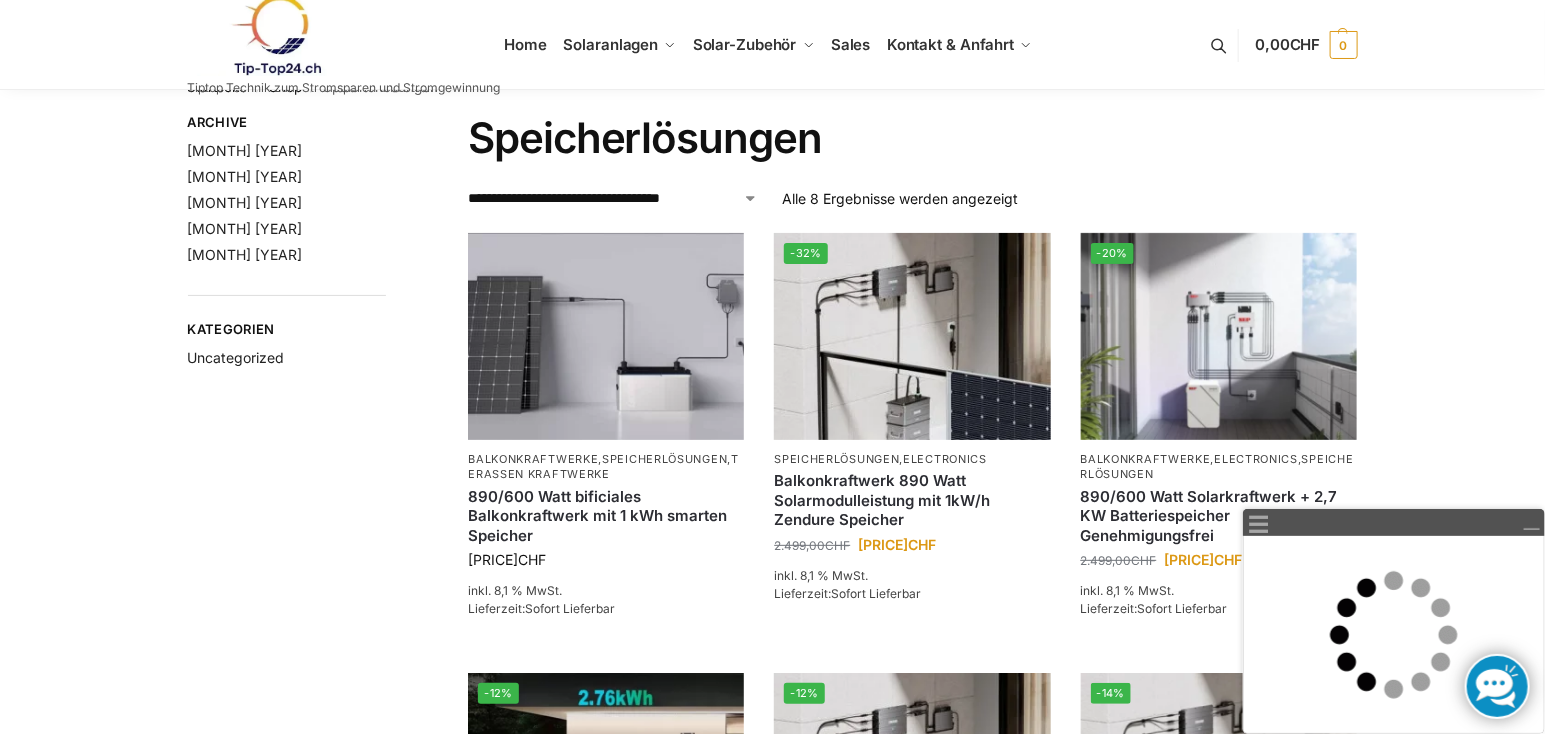 scroll, scrollTop: 0, scrollLeft: 0, axis: both 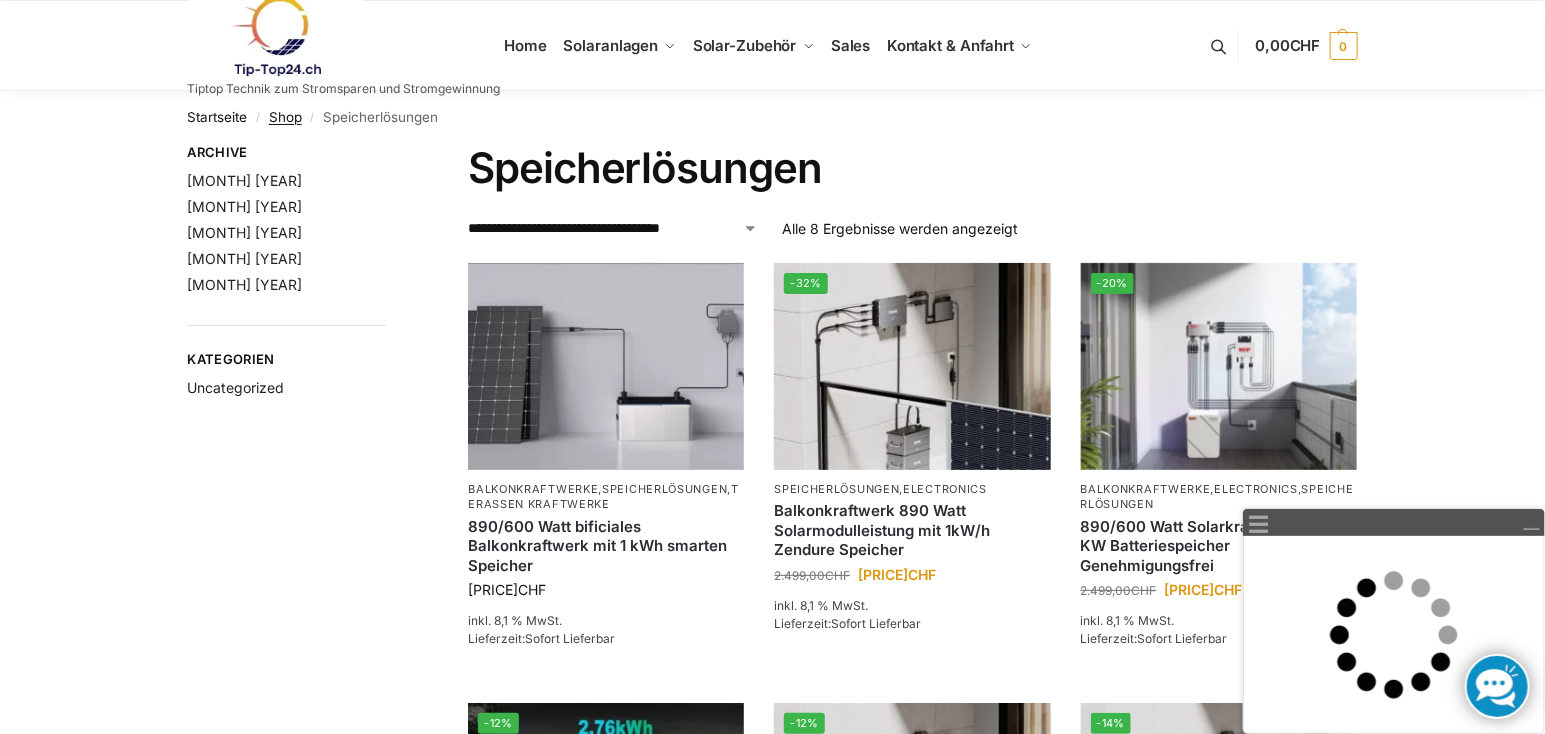 click on "Shop" at bounding box center (285, 117) 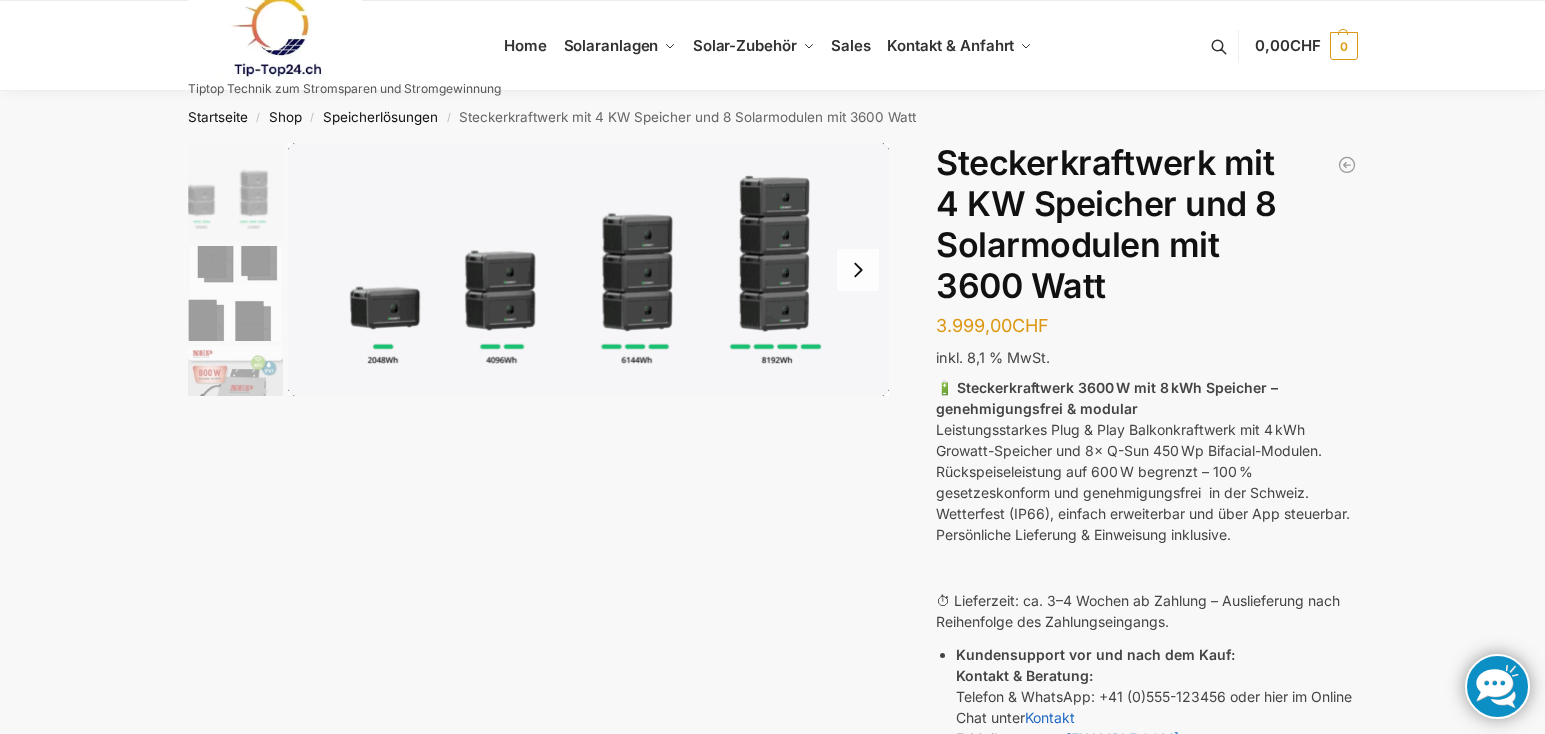 scroll, scrollTop: 0, scrollLeft: 0, axis: both 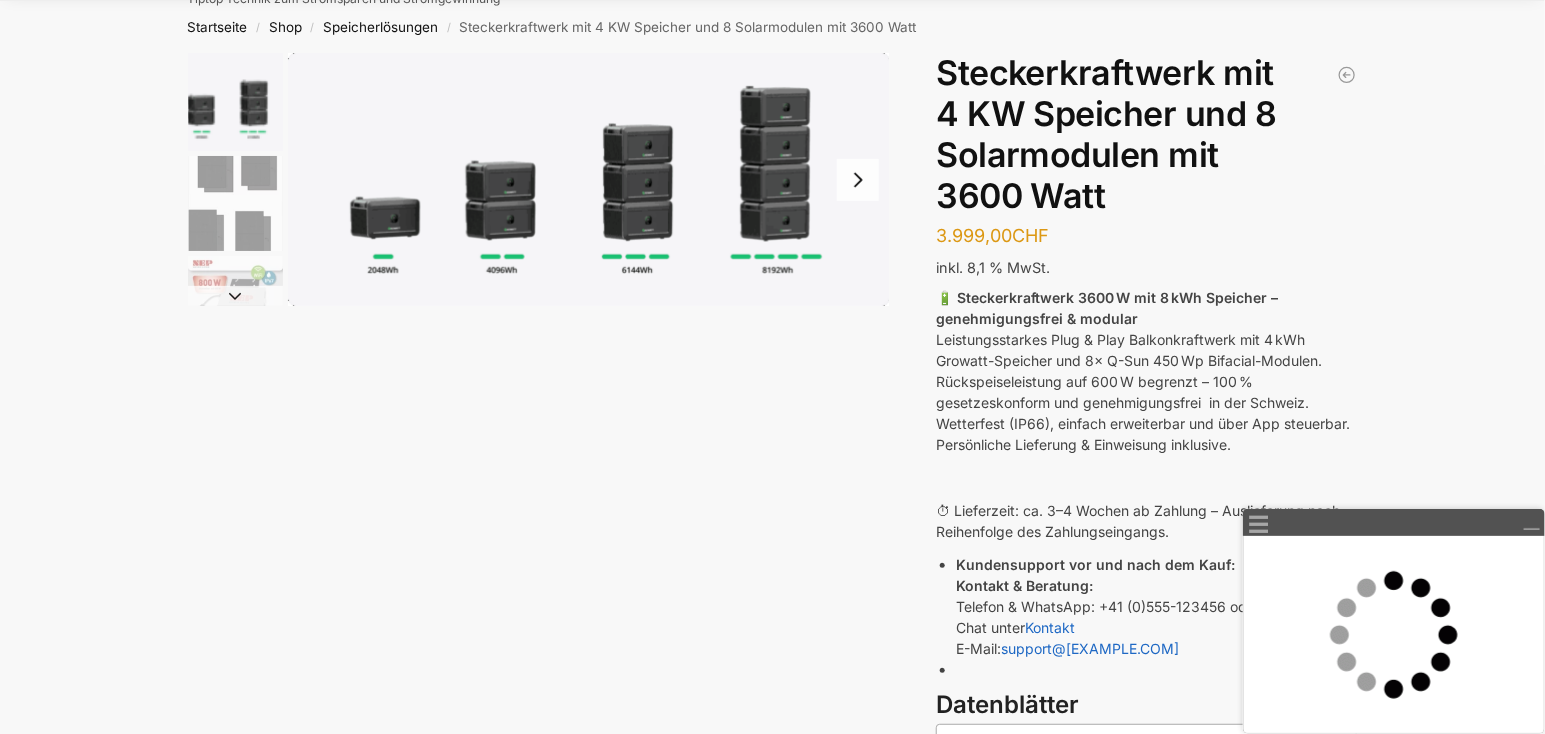 click at bounding box center (235, 296) 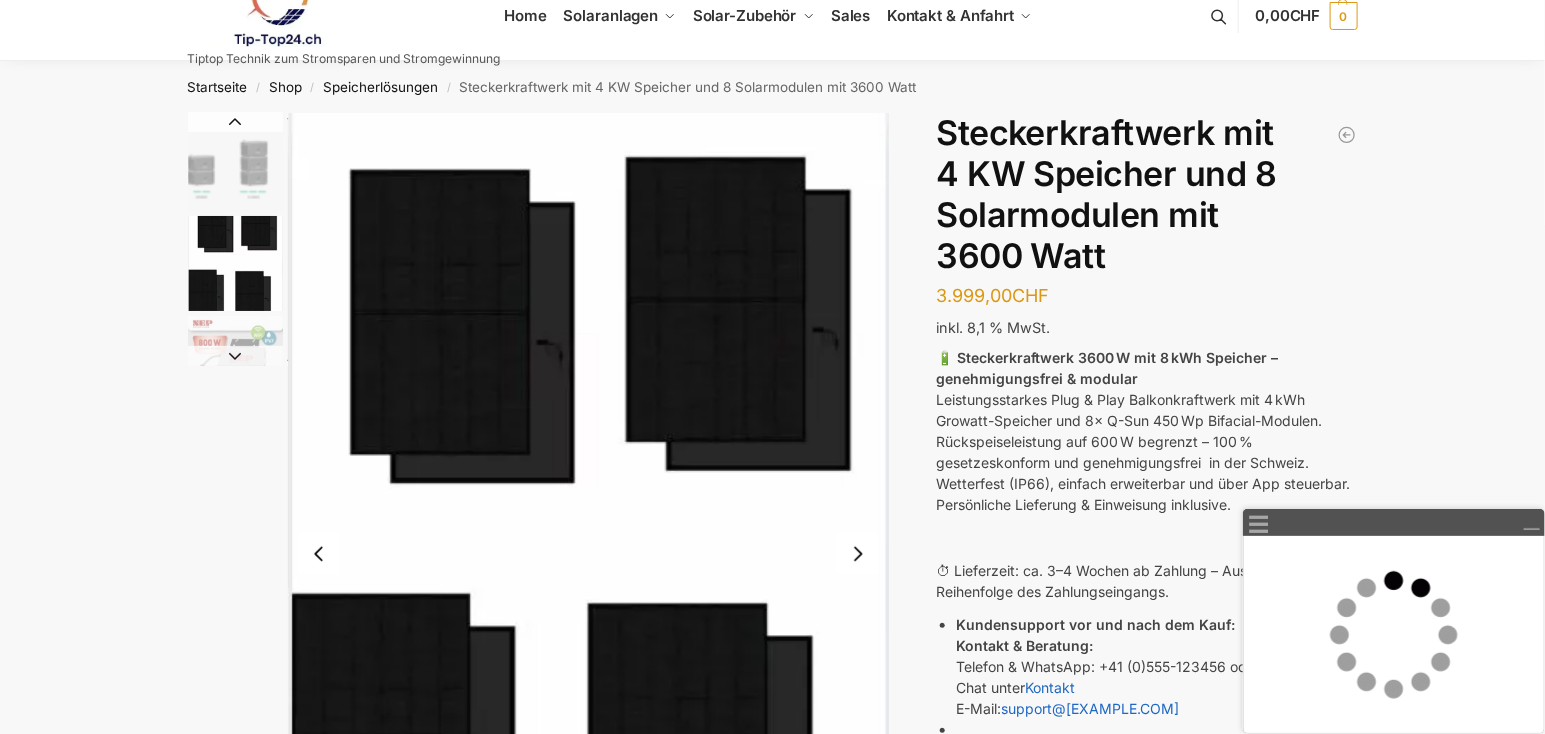 scroll, scrollTop: 0, scrollLeft: 0, axis: both 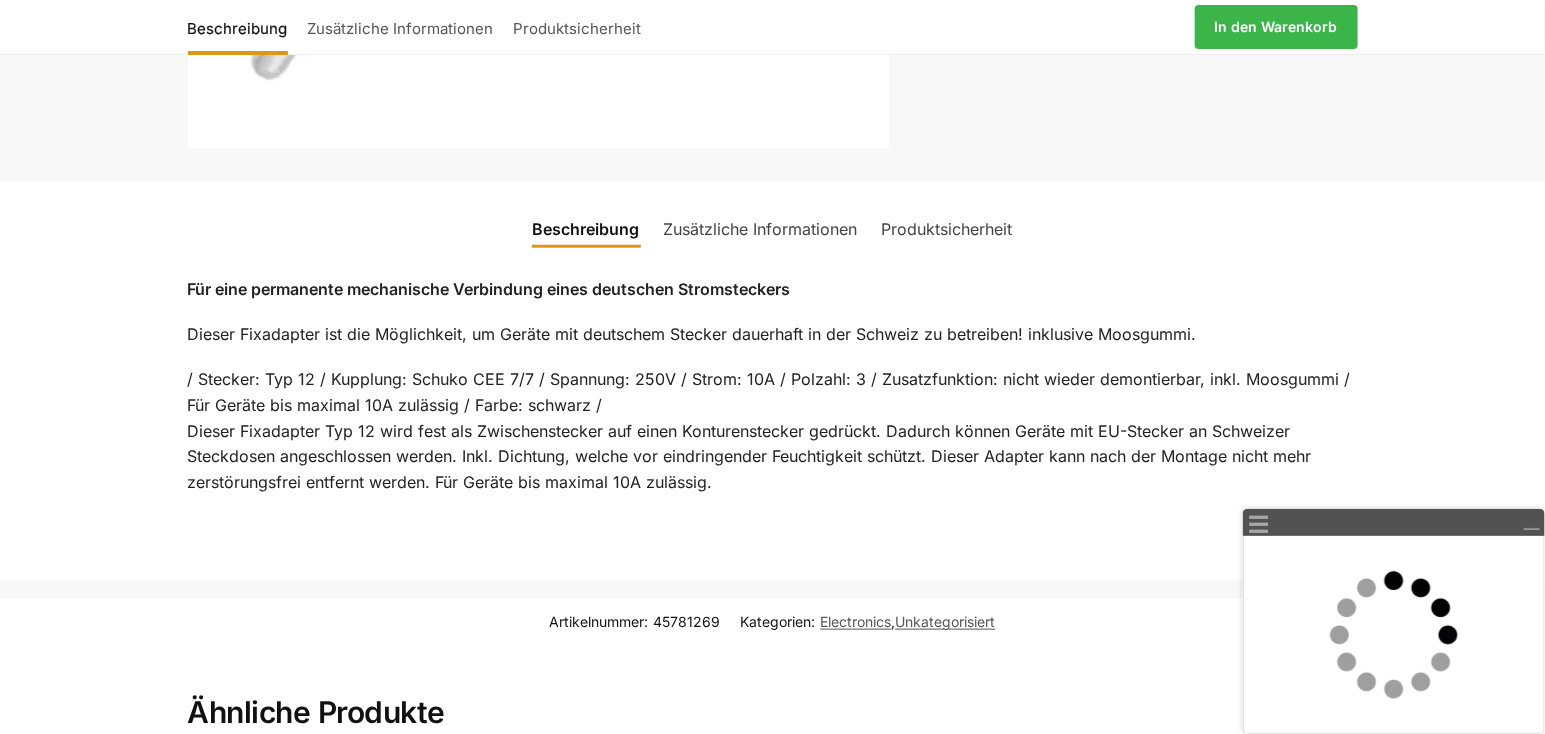 click on "Zusätzliche Informationen" at bounding box center [761, 229] 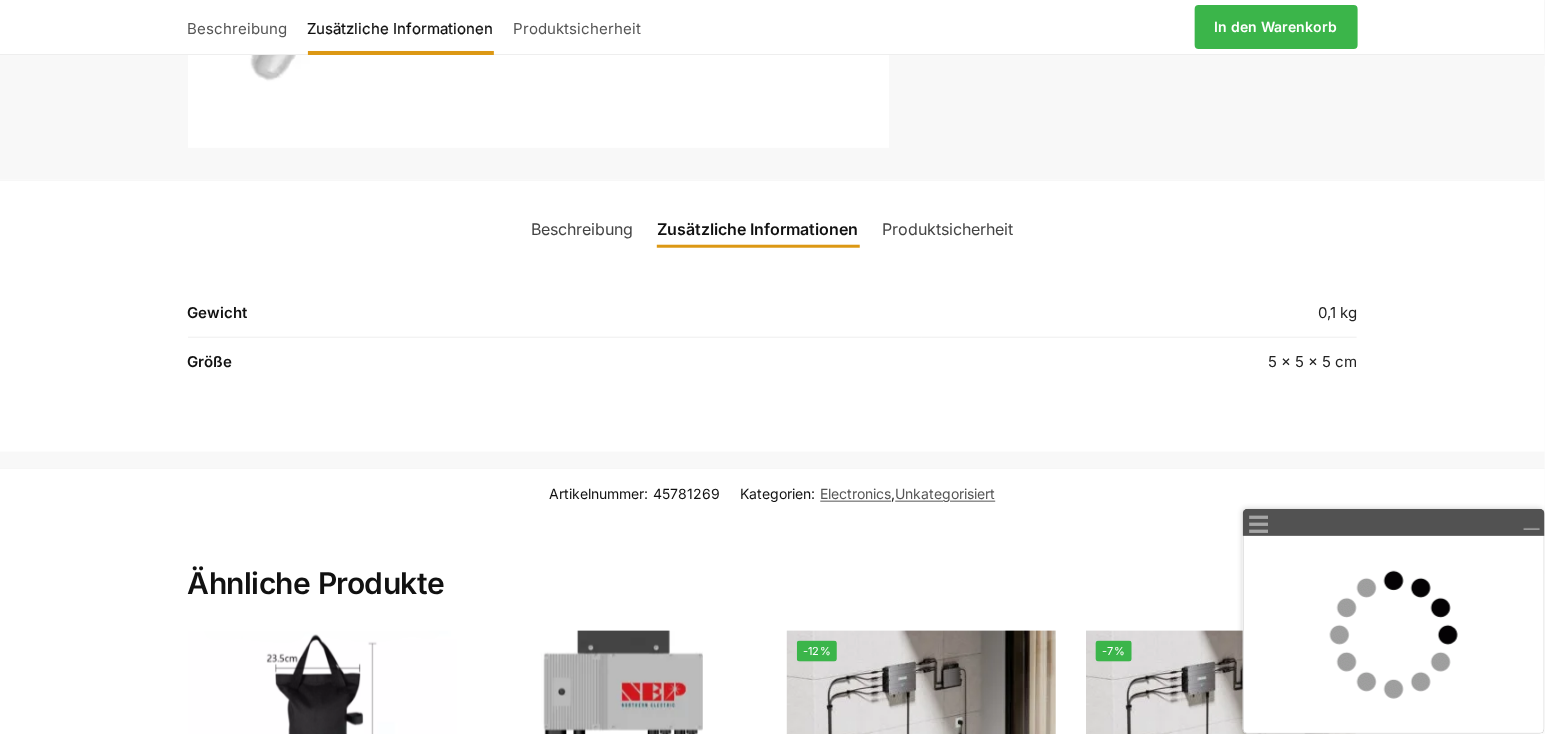 click on "Produktsicherheit" at bounding box center (948, 229) 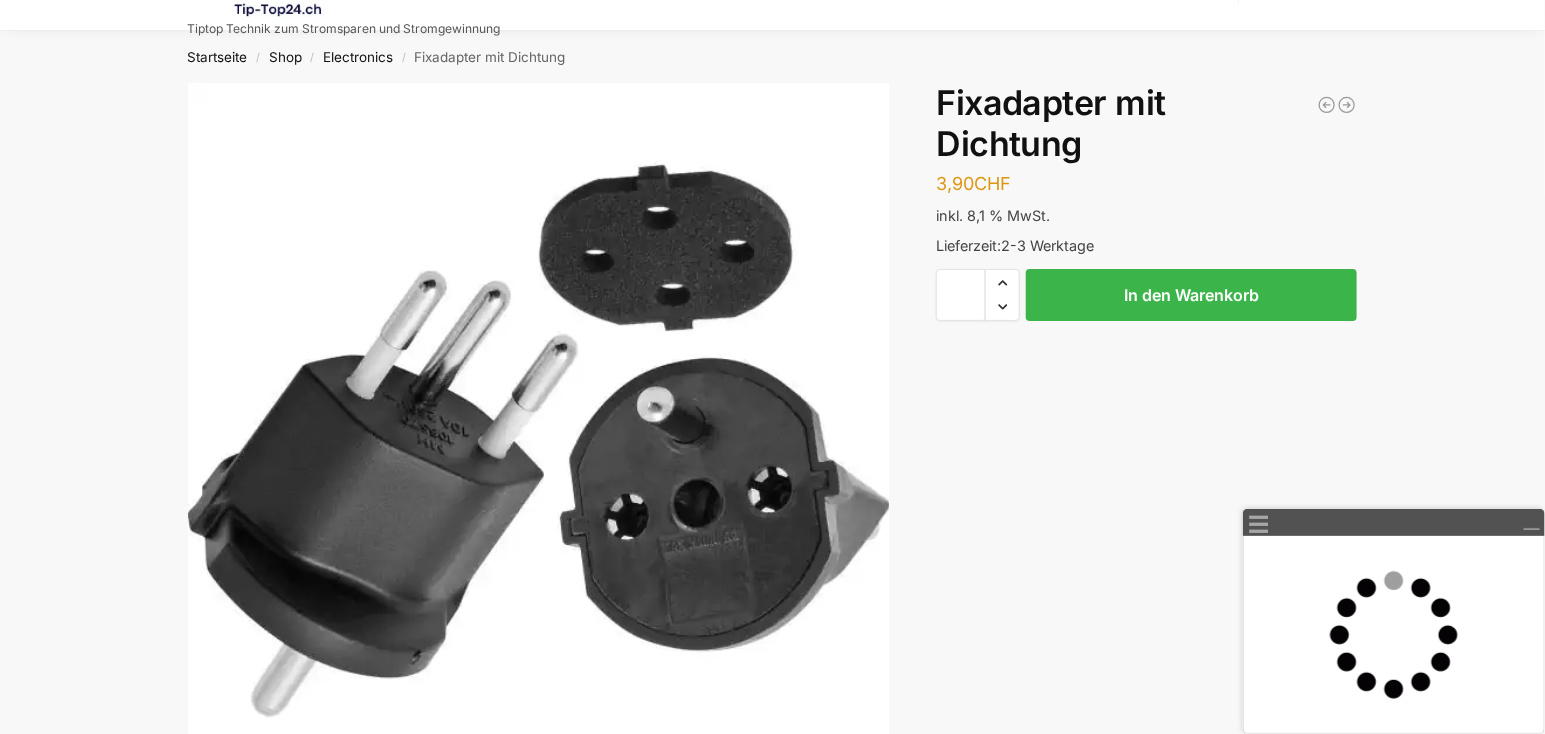 scroll, scrollTop: 0, scrollLeft: 0, axis: both 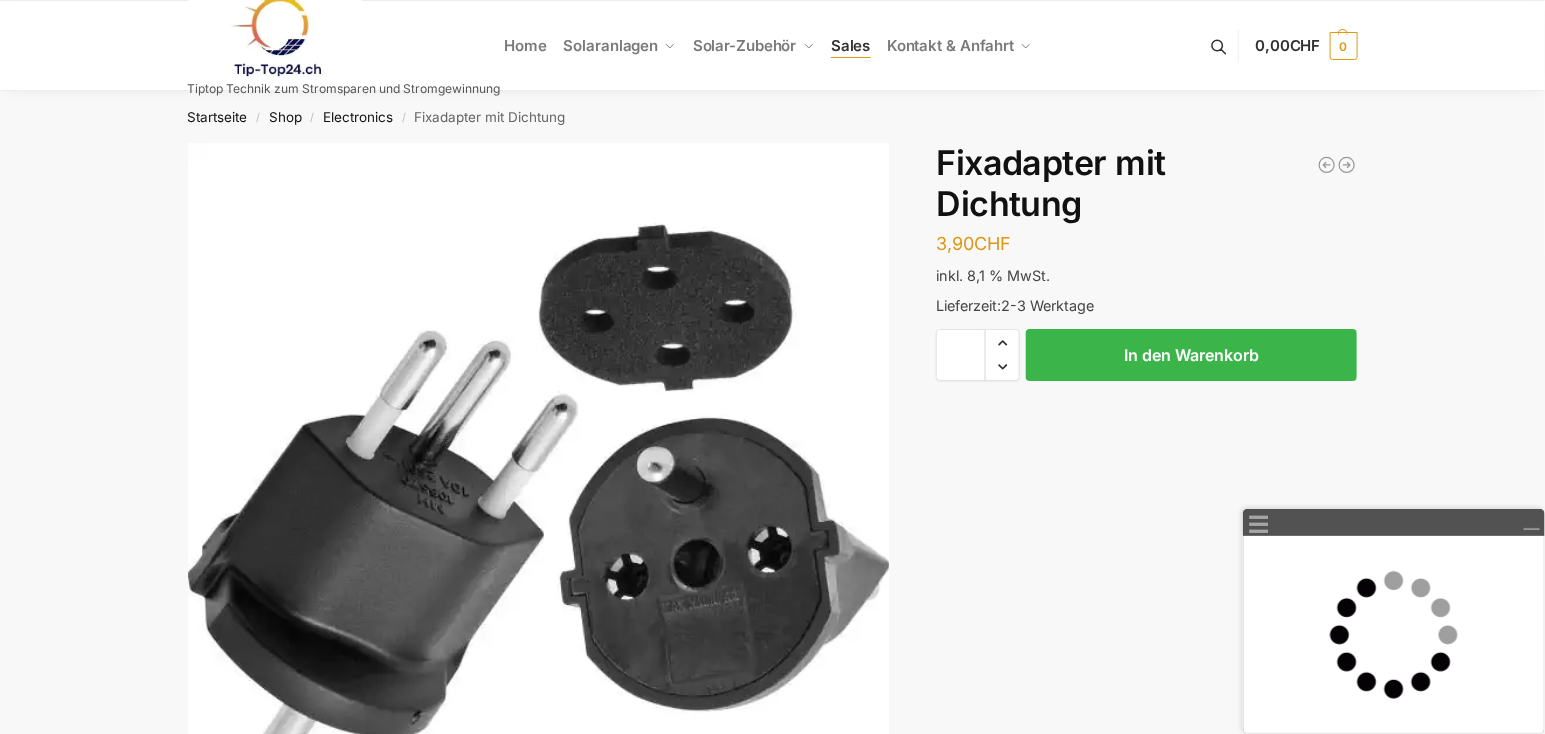 click on "Sales" at bounding box center (851, 45) 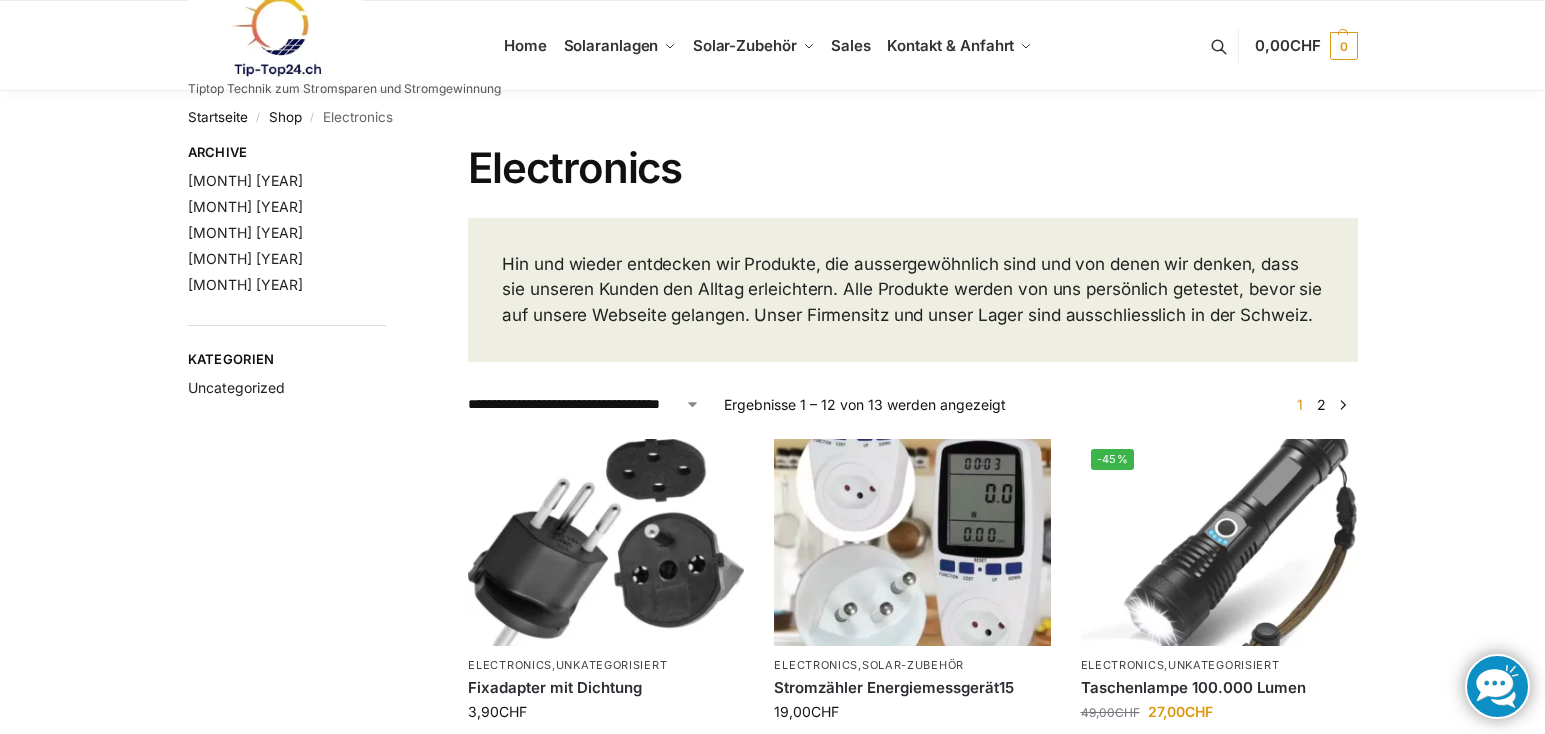 scroll, scrollTop: 0, scrollLeft: 0, axis: both 